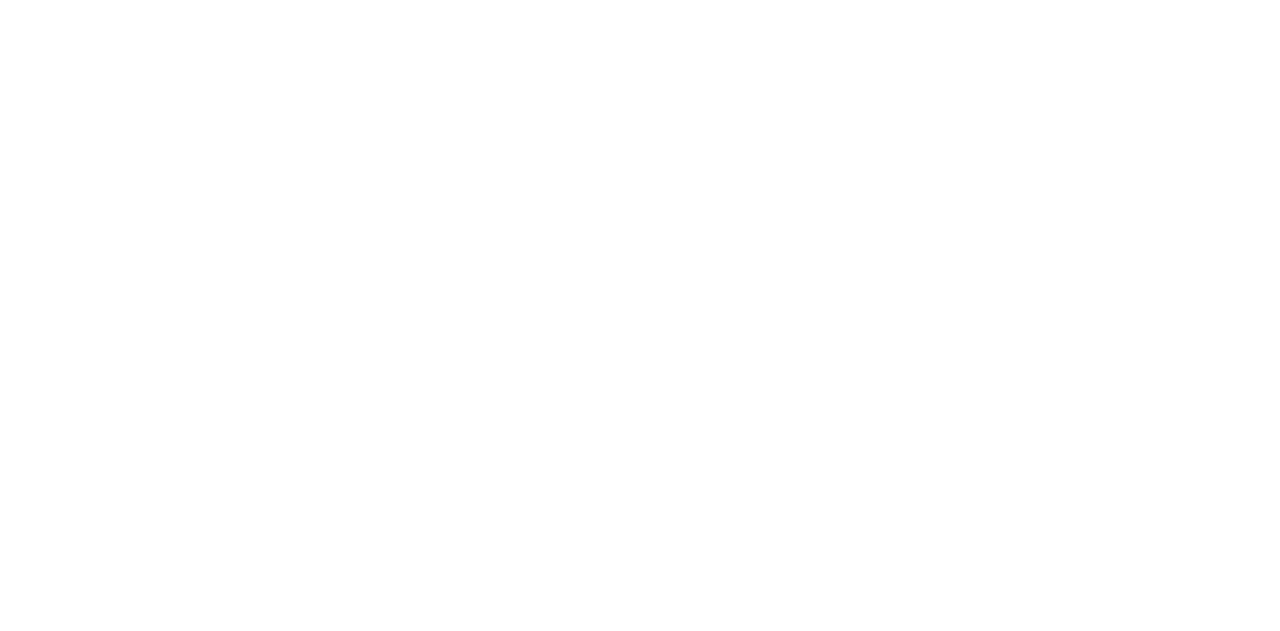 scroll, scrollTop: 0, scrollLeft: 0, axis: both 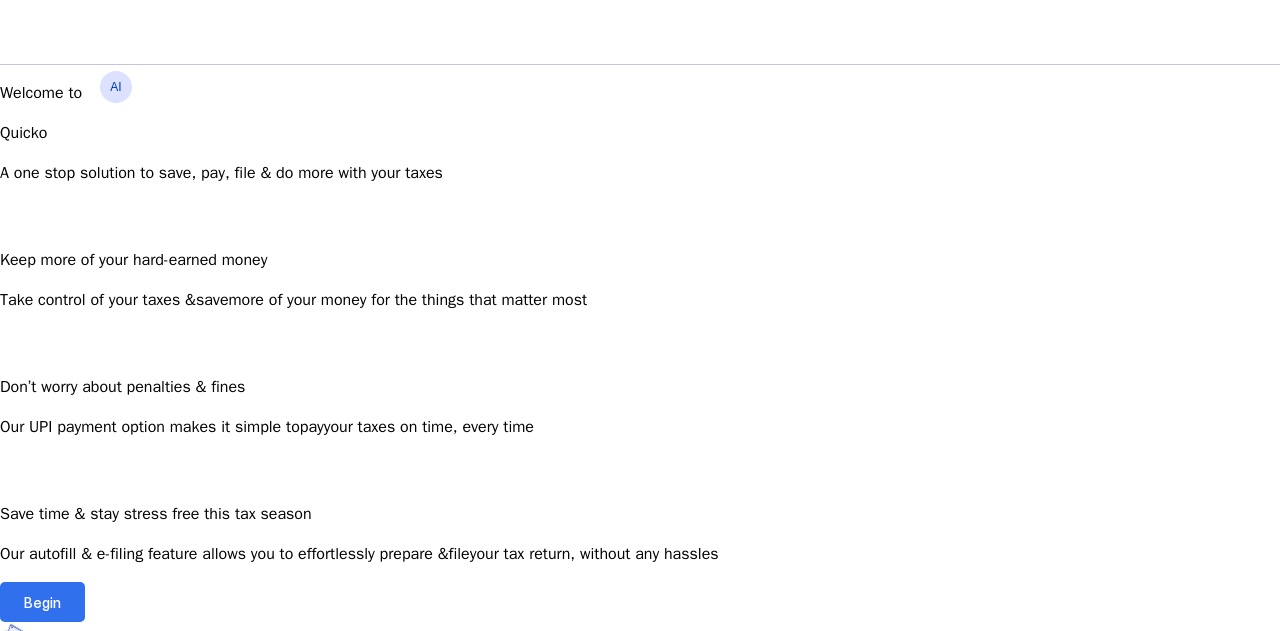 click at bounding box center (42, 602) 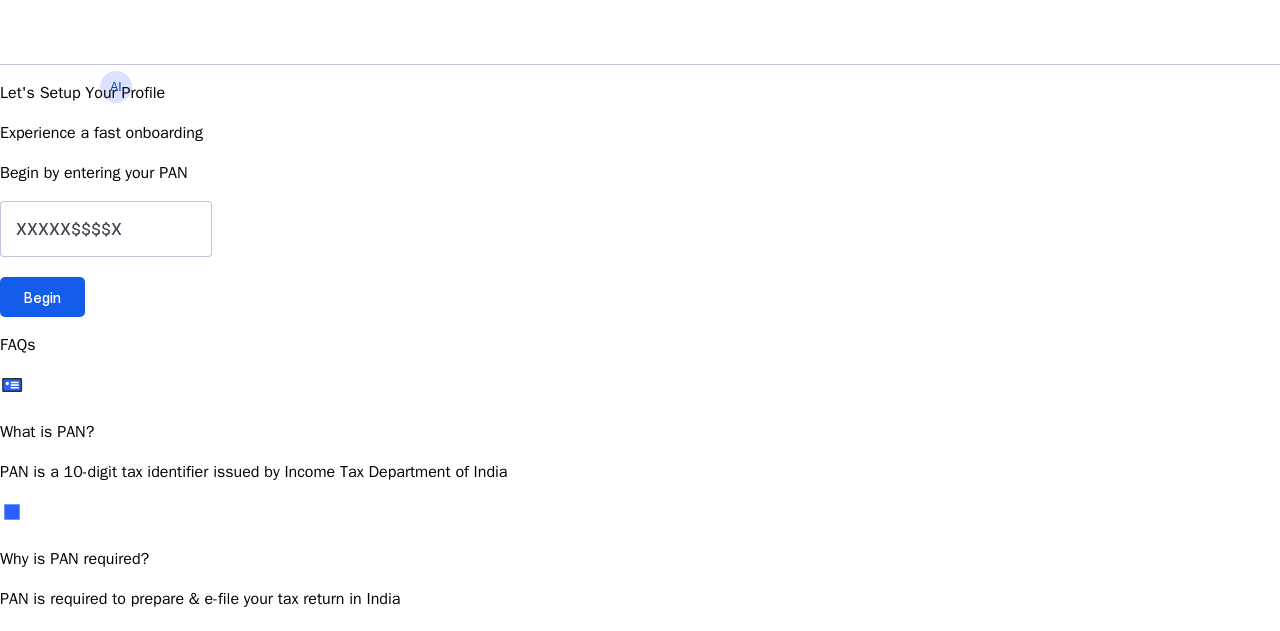 click at bounding box center (42, 297) 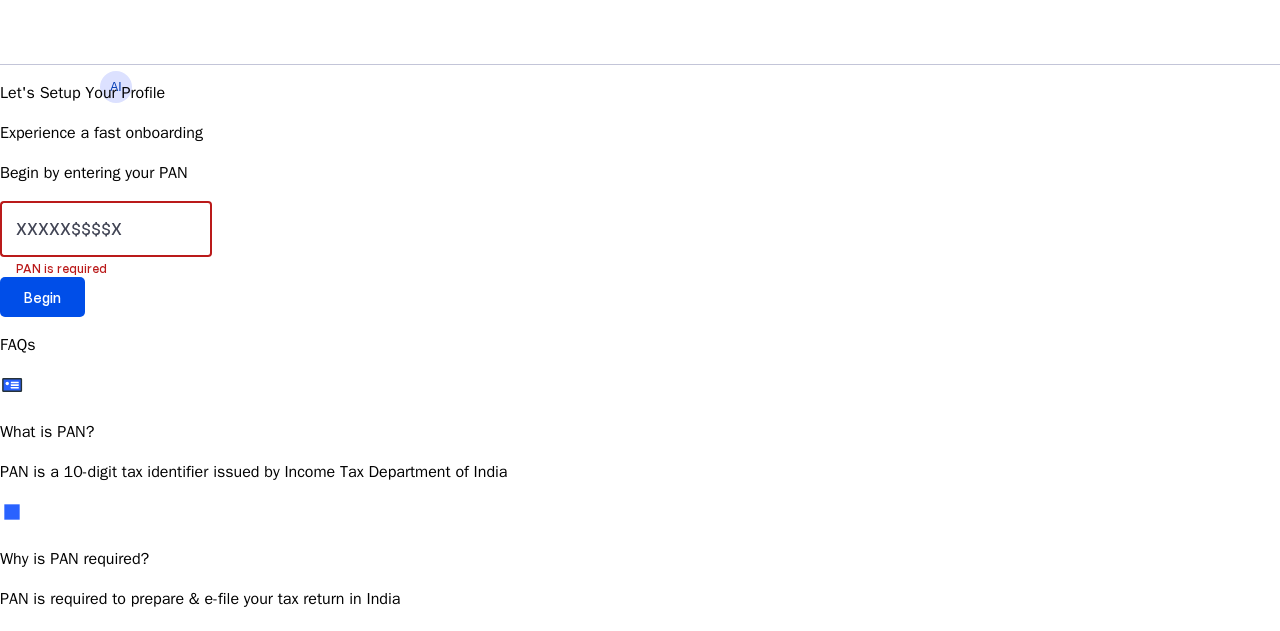 drag, startPoint x: 130, startPoint y: 387, endPoint x: 113, endPoint y: 386, distance: 17.029387 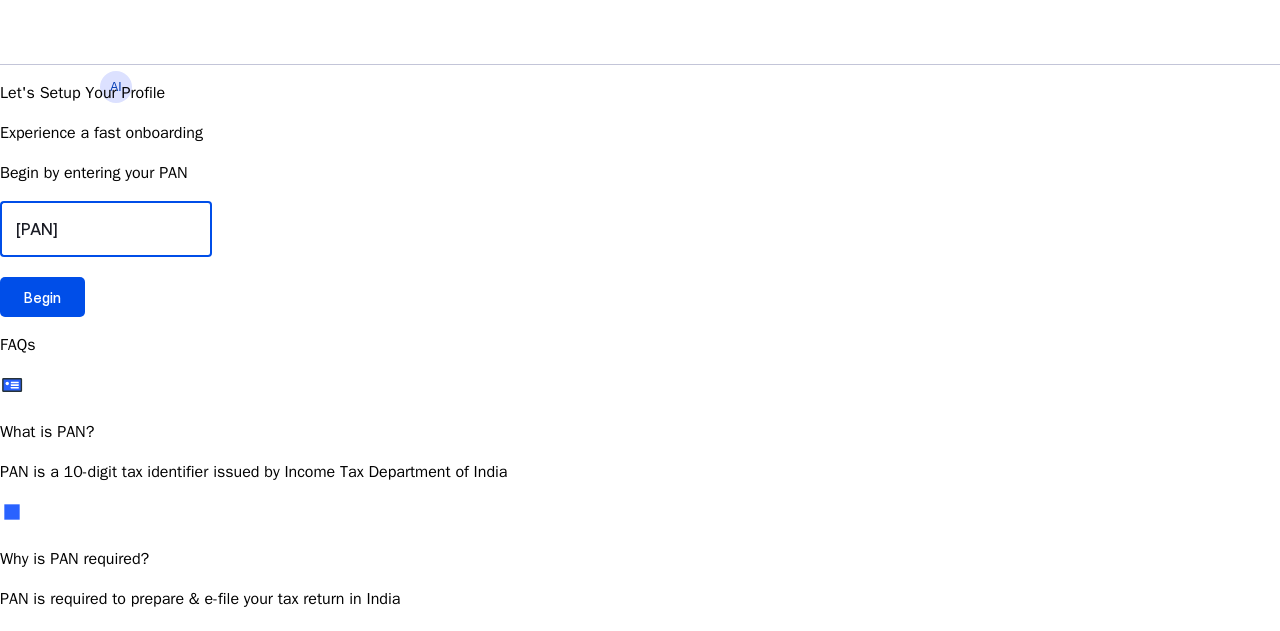 type on "[PAN]" 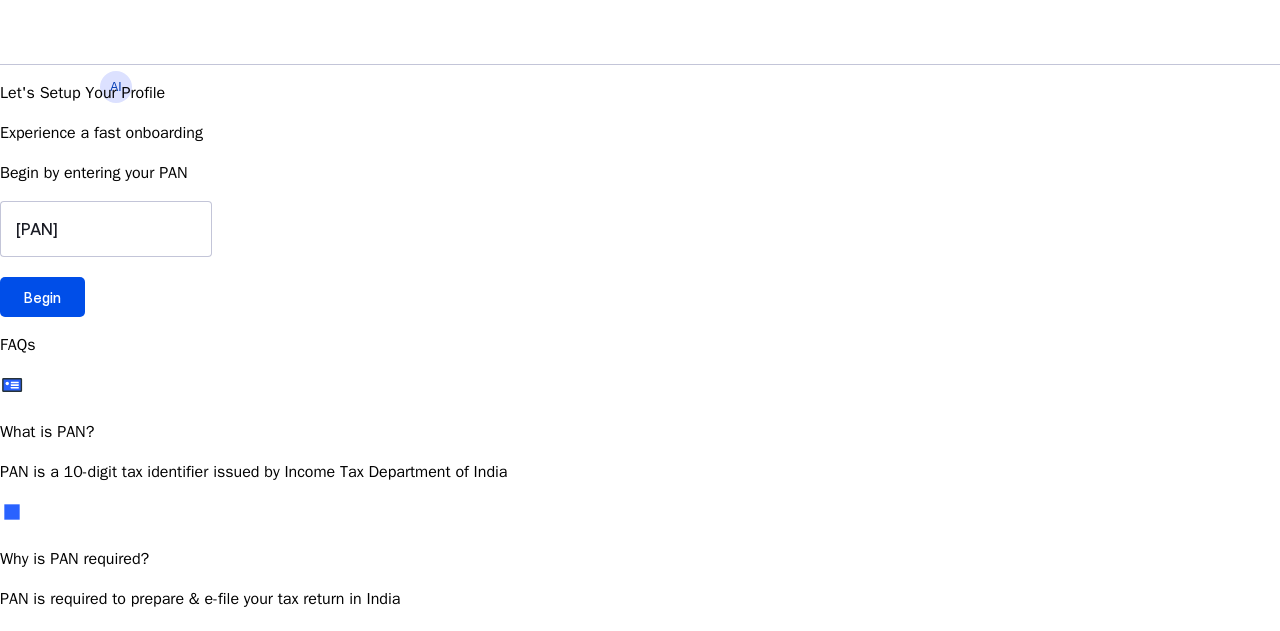 click on "Let's Setup Your Profile Experience a fast onboarding Begin by entering your PAN [PAN] Begin" at bounding box center [640, 199] 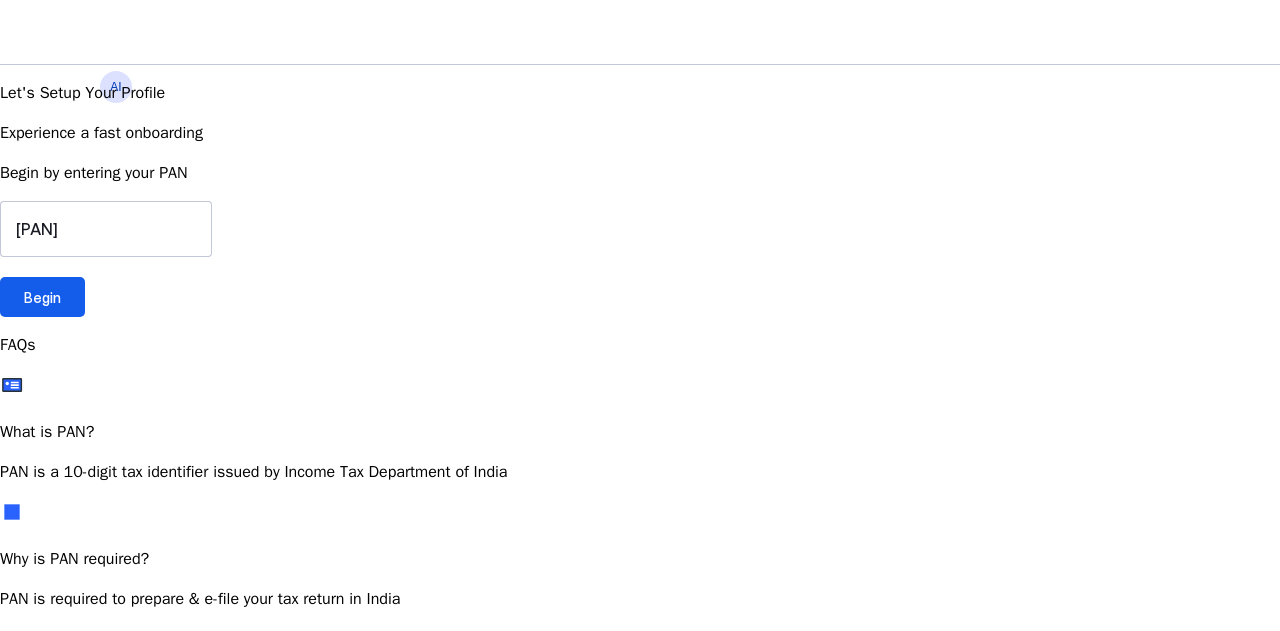 click at bounding box center [42, 297] 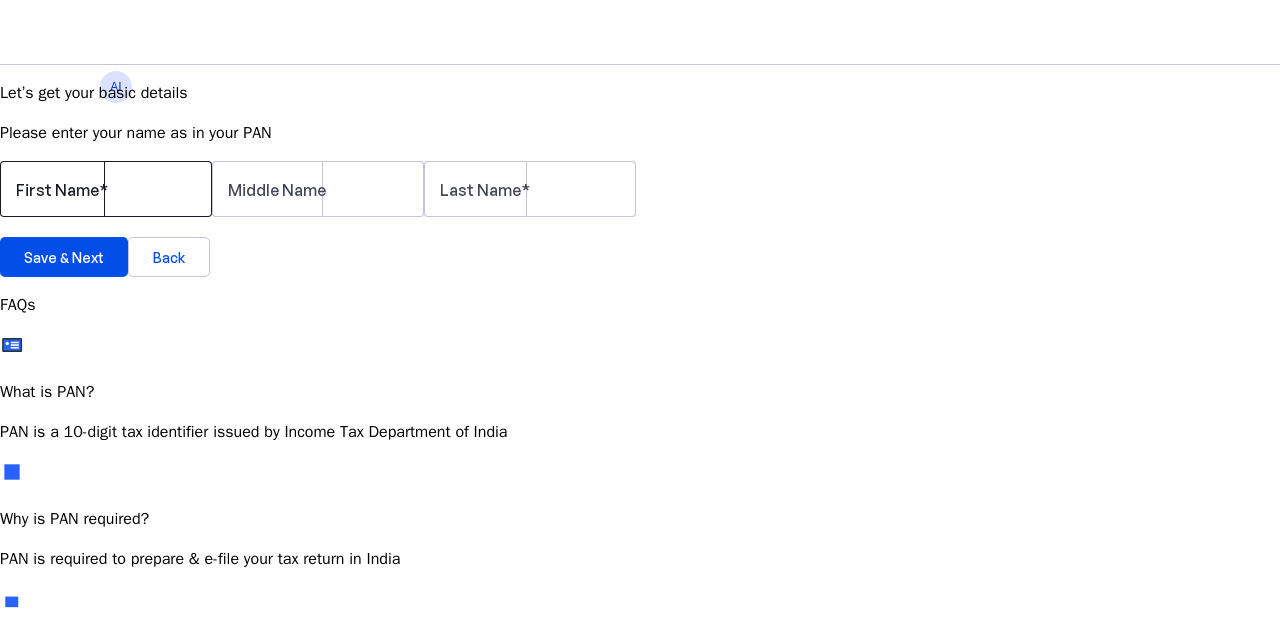 click on "First Name" at bounding box center [106, 189] 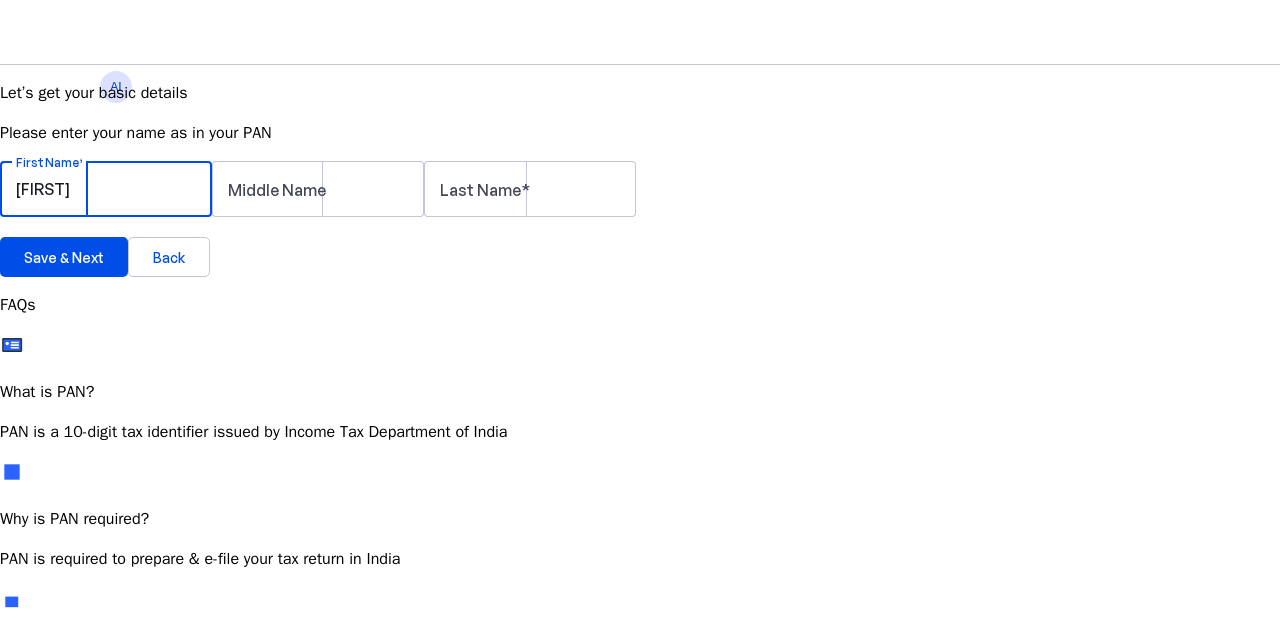 type on "[FIRST]" 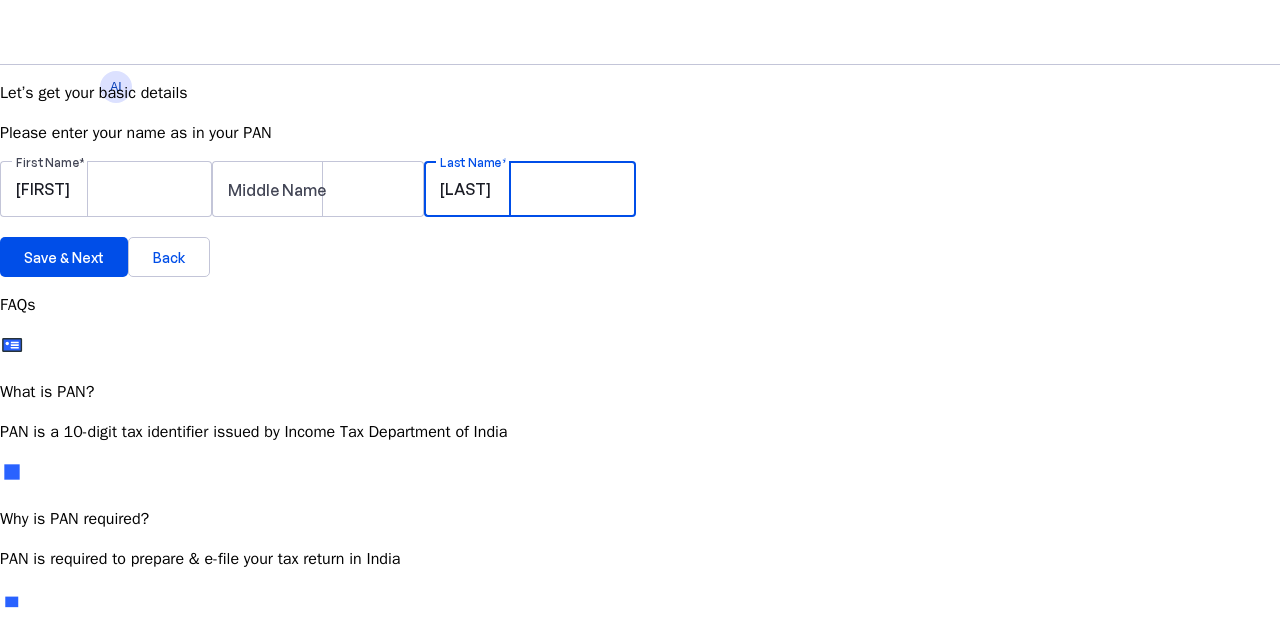 type on "[LAST]" 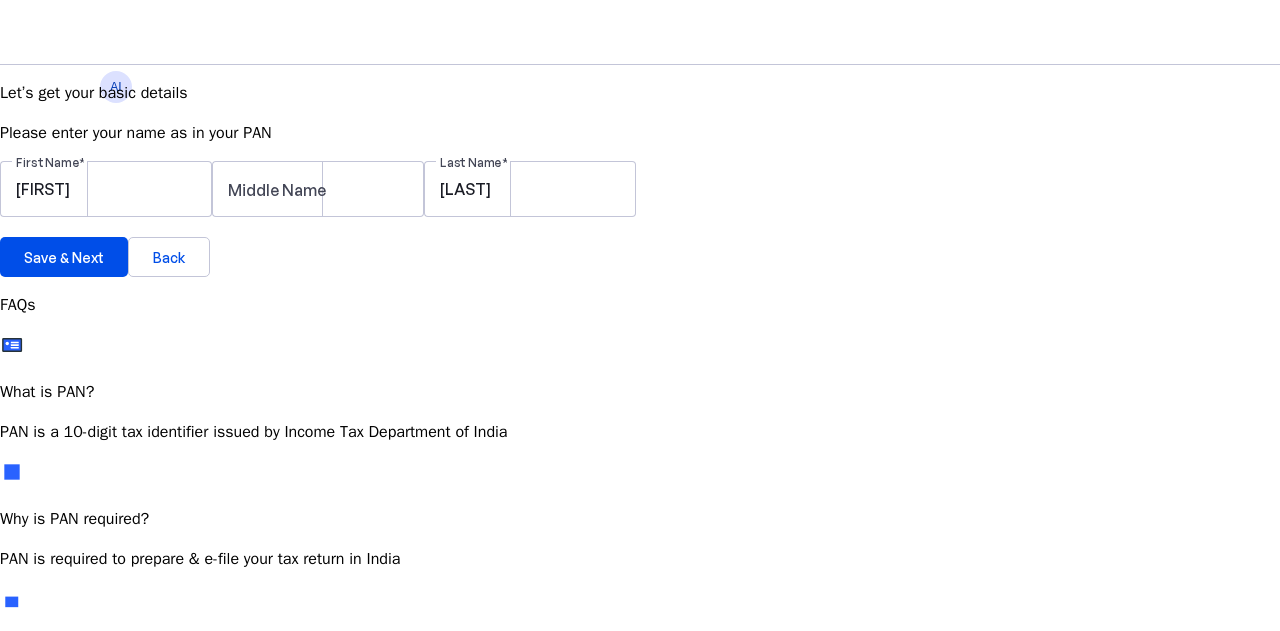 click on "First Name [FIRST] Middle Name Last Name [LAST]" at bounding box center (640, 199) 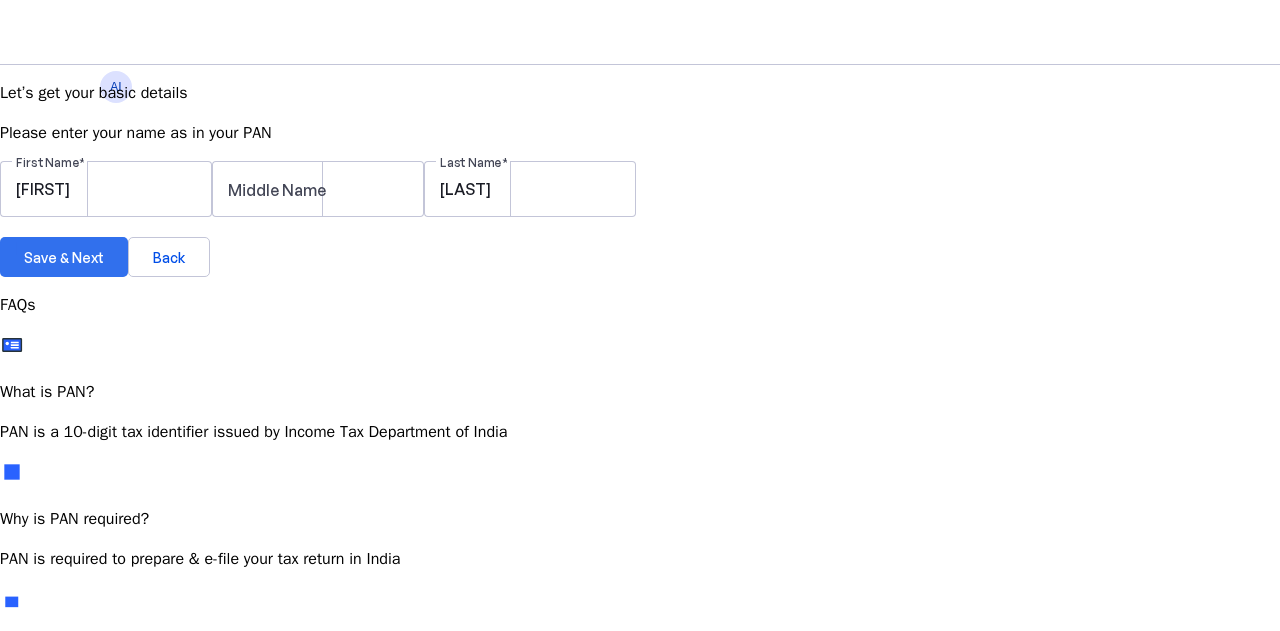 click on "Save & Next" at bounding box center [64, 257] 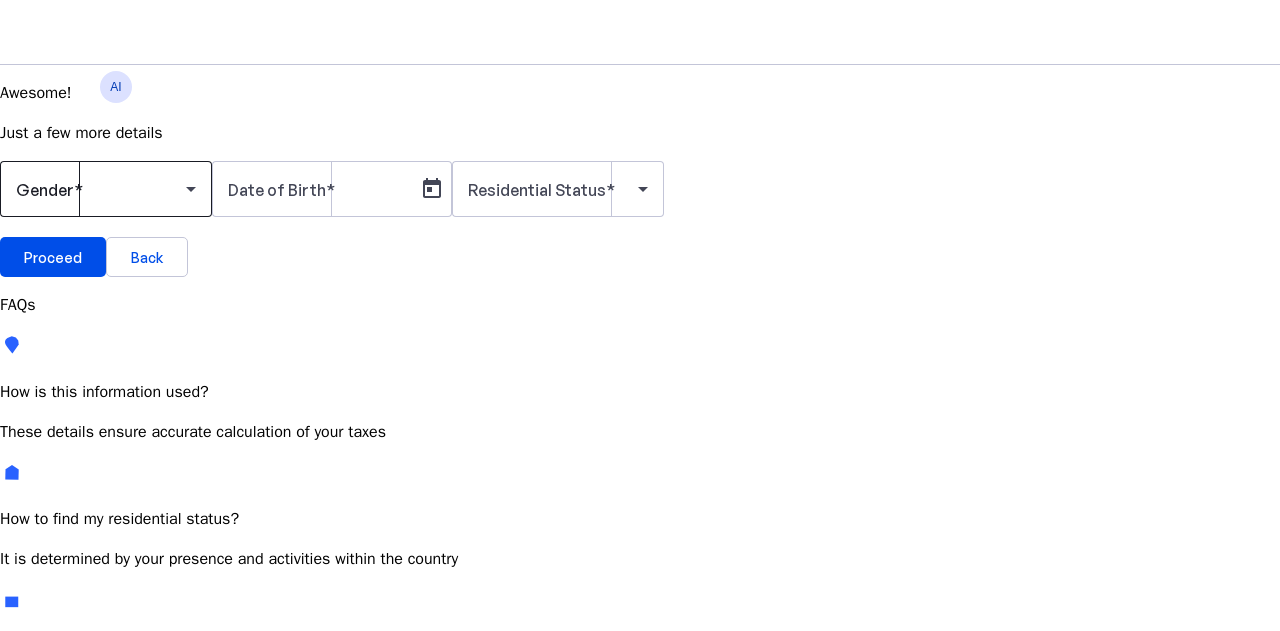 click at bounding box center [101, 189] 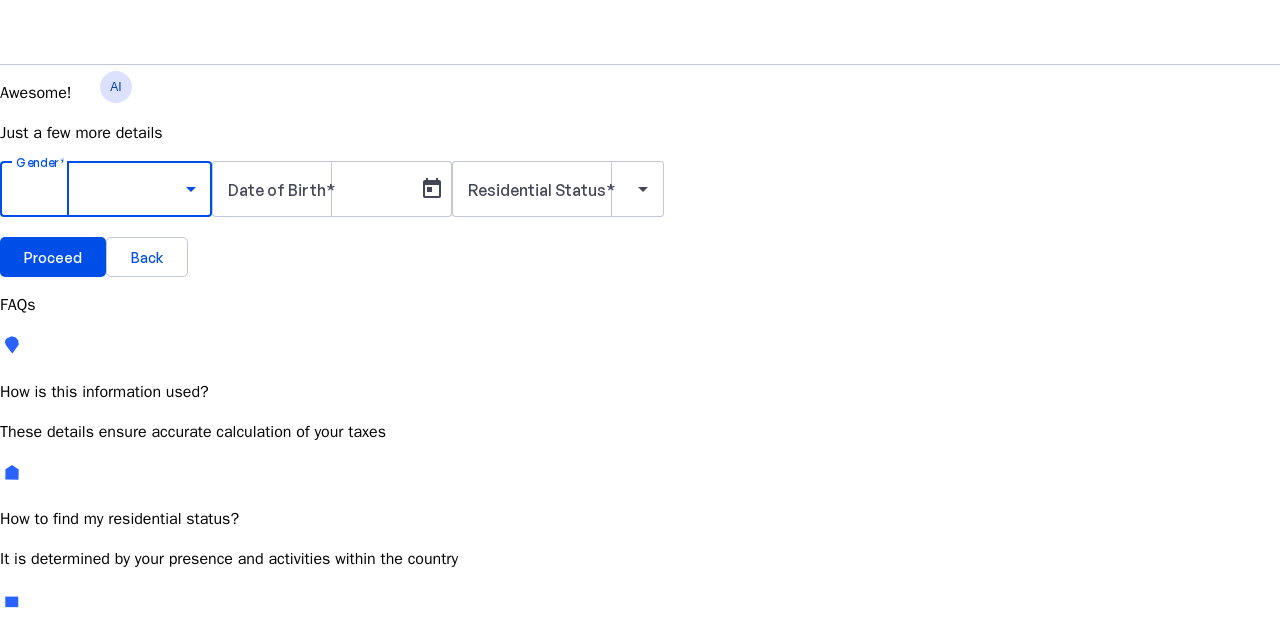 click on "Male" at bounding box center (154, 746) 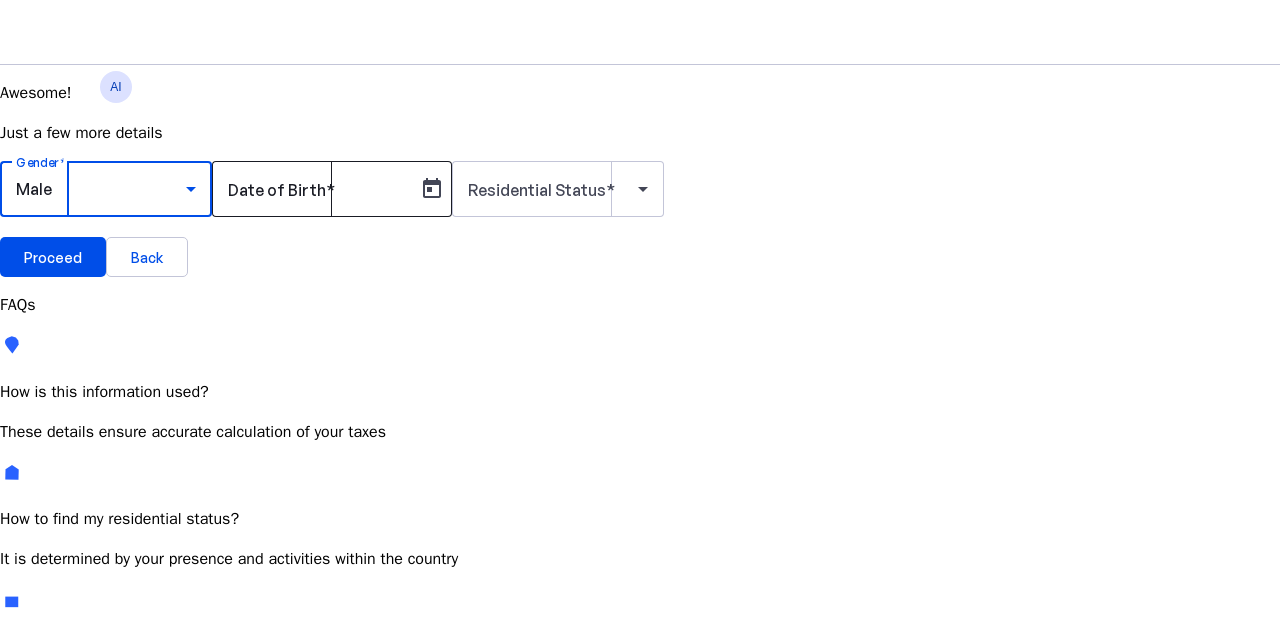 click at bounding box center (318, 189) 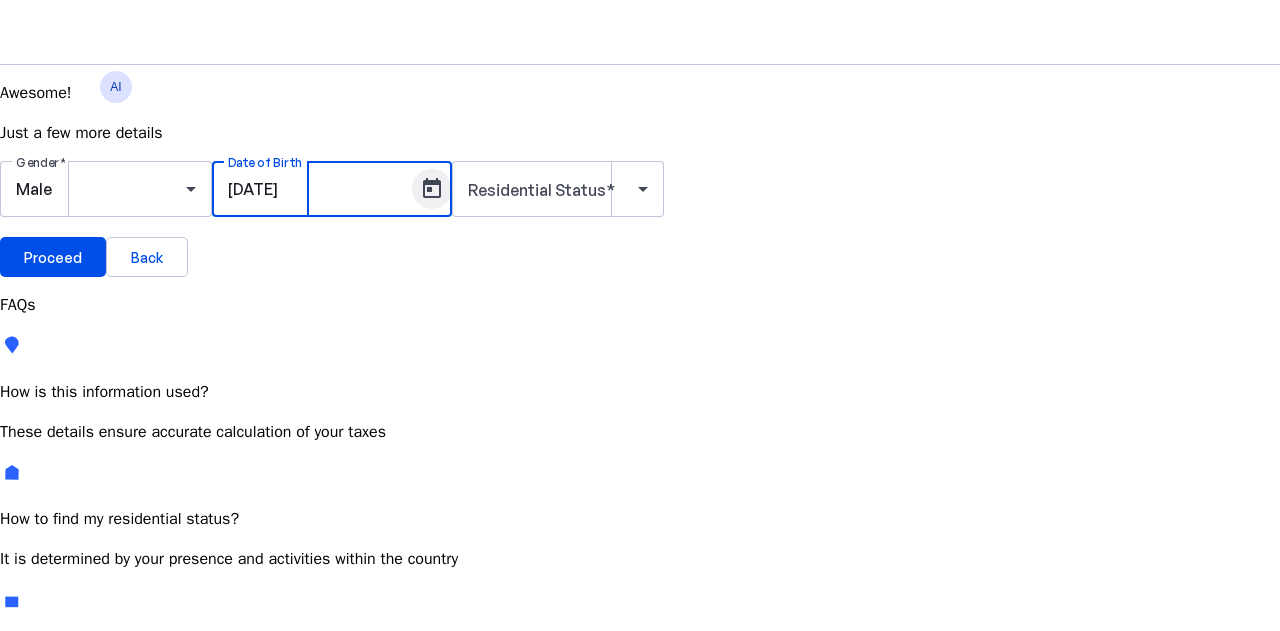 type on "[DATE]" 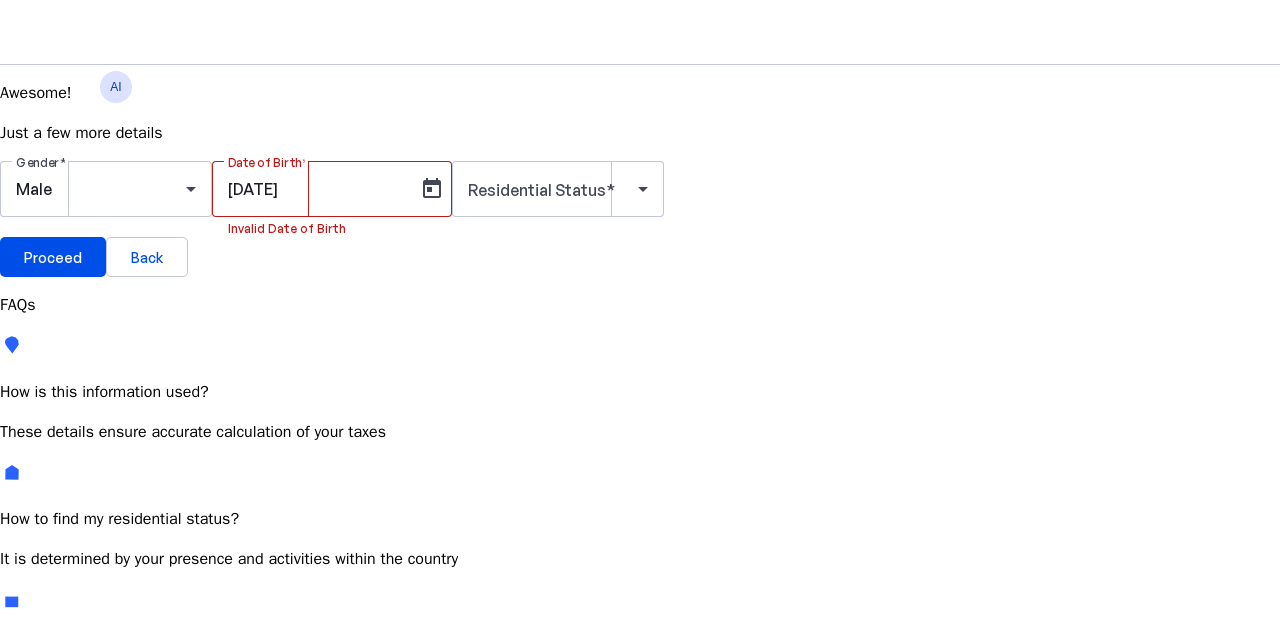 click at bounding box center (124, 756) 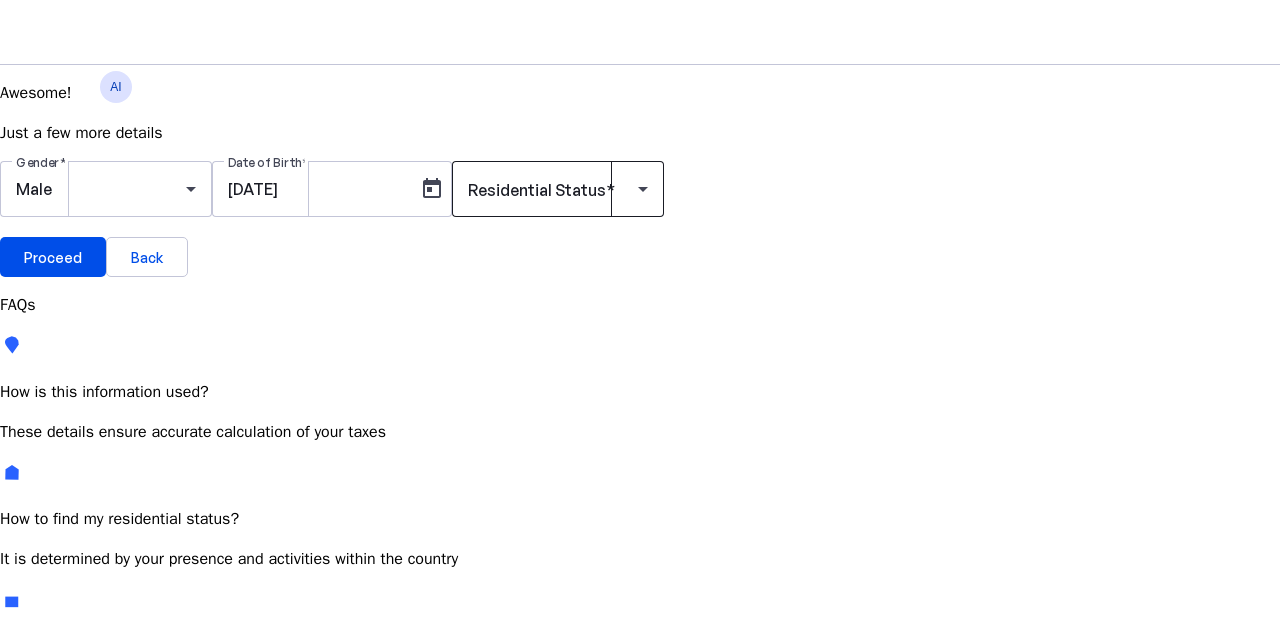 click on "Residential Status" at bounding box center [537, 190] 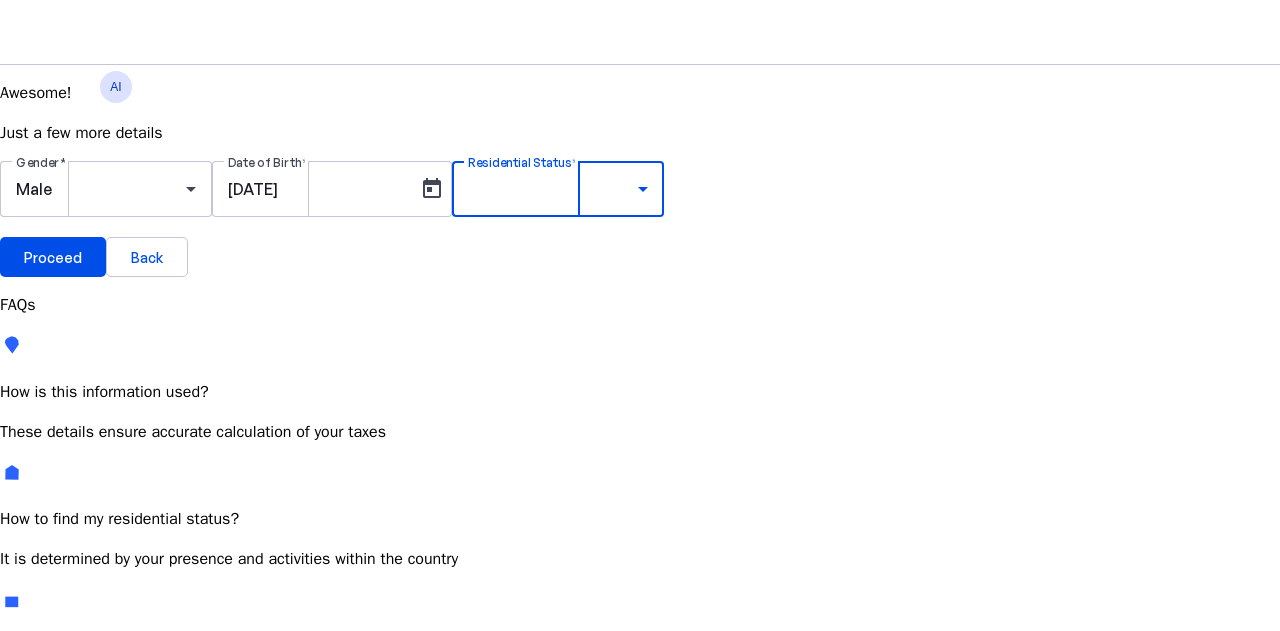 click on "Resident Most Common" at bounding box center (72, 766) 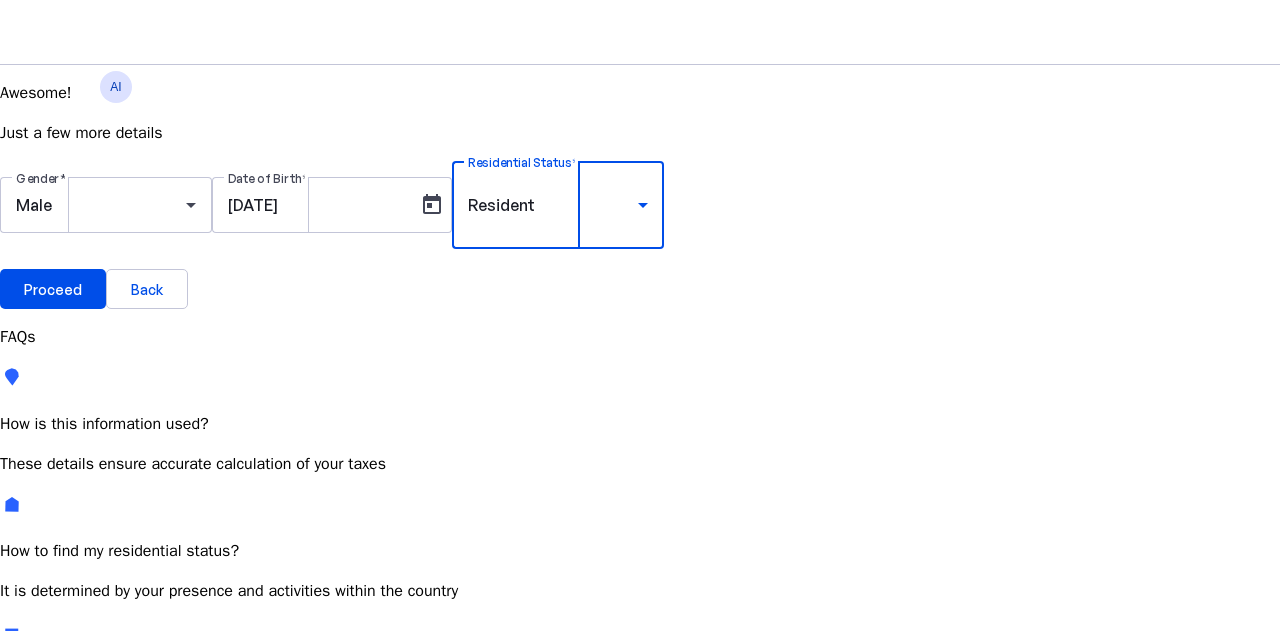 click on "Gender Male Date of Birth [DATE] Residential Status Resident" at bounding box center (640, 215) 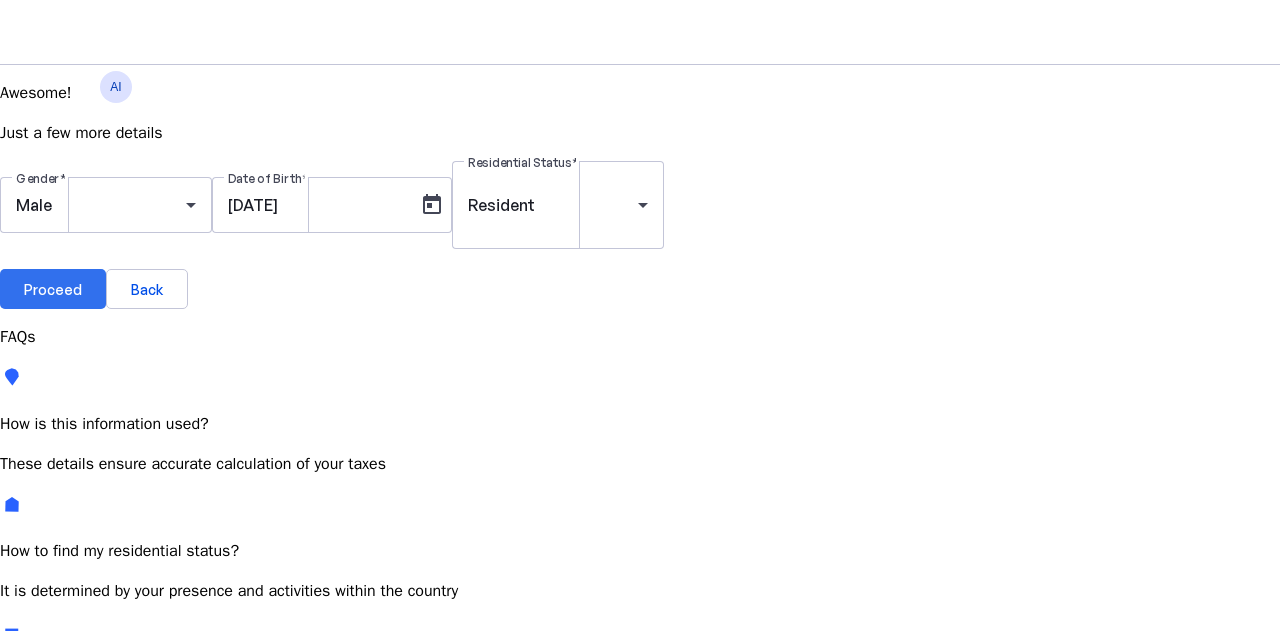 click at bounding box center (53, 289) 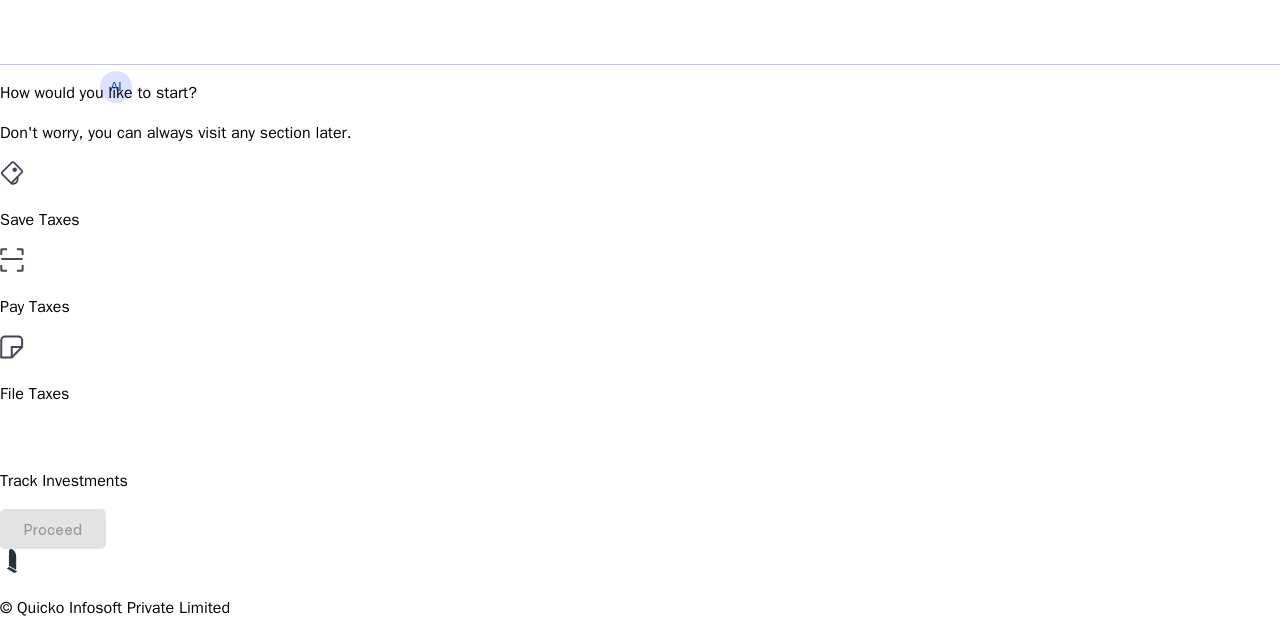 click on "Save Taxes" at bounding box center (640, 220) 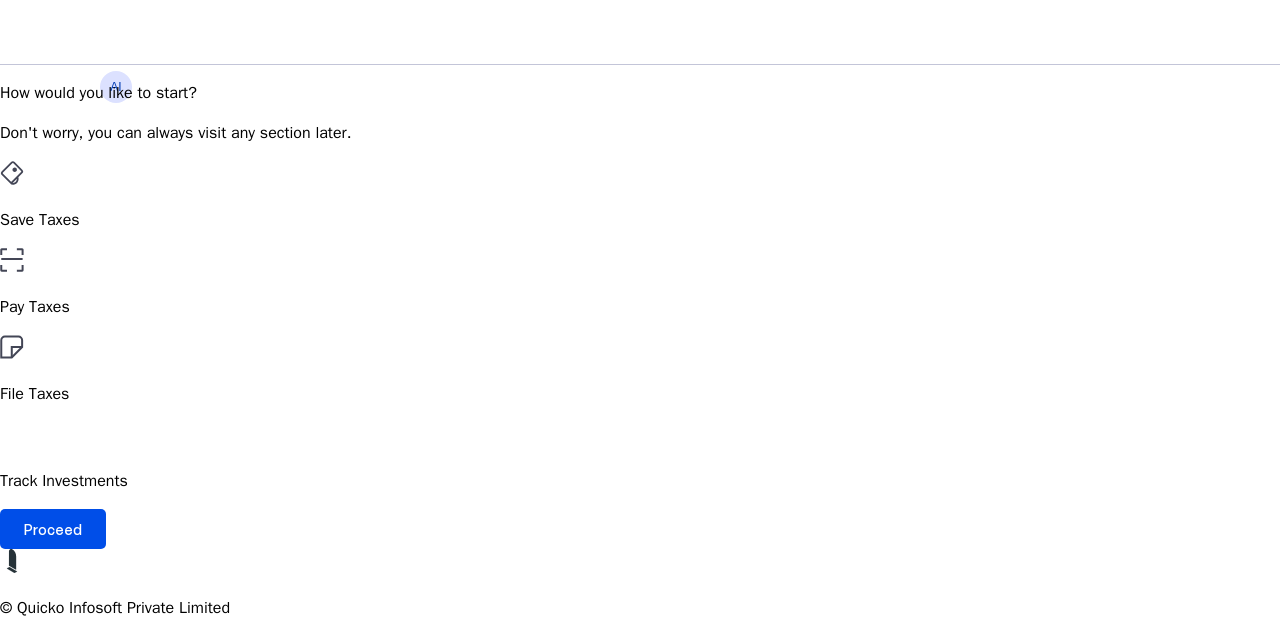 scroll, scrollTop: 100, scrollLeft: 0, axis: vertical 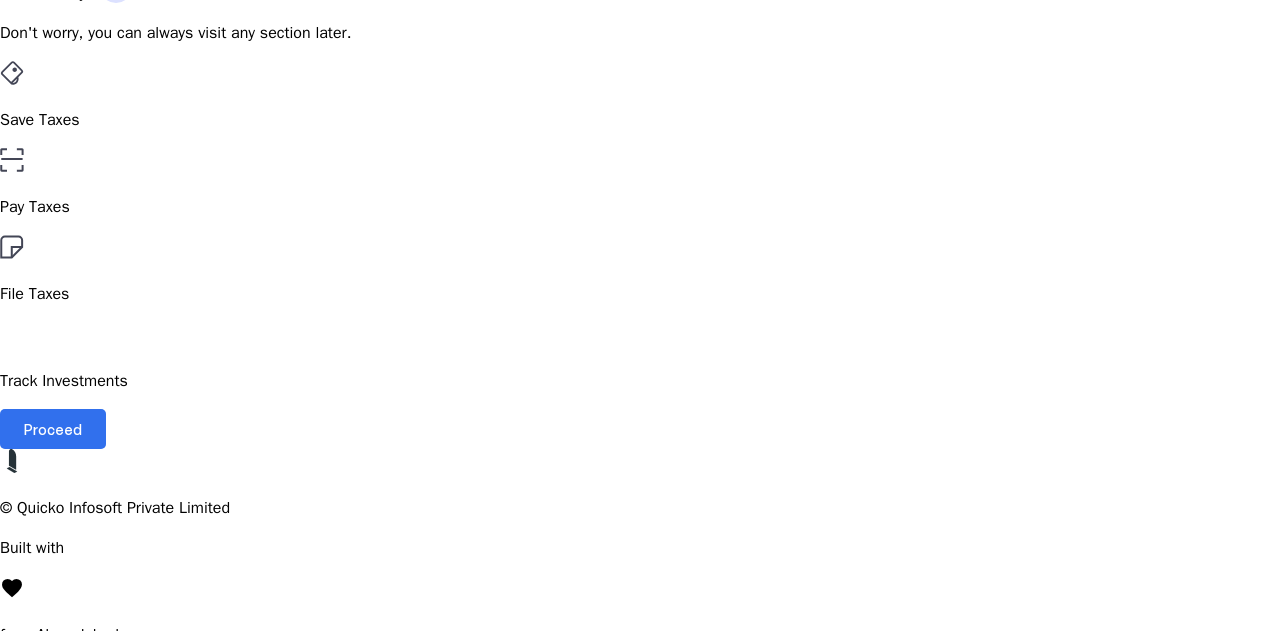 click on "Proceed" at bounding box center (53, 429) 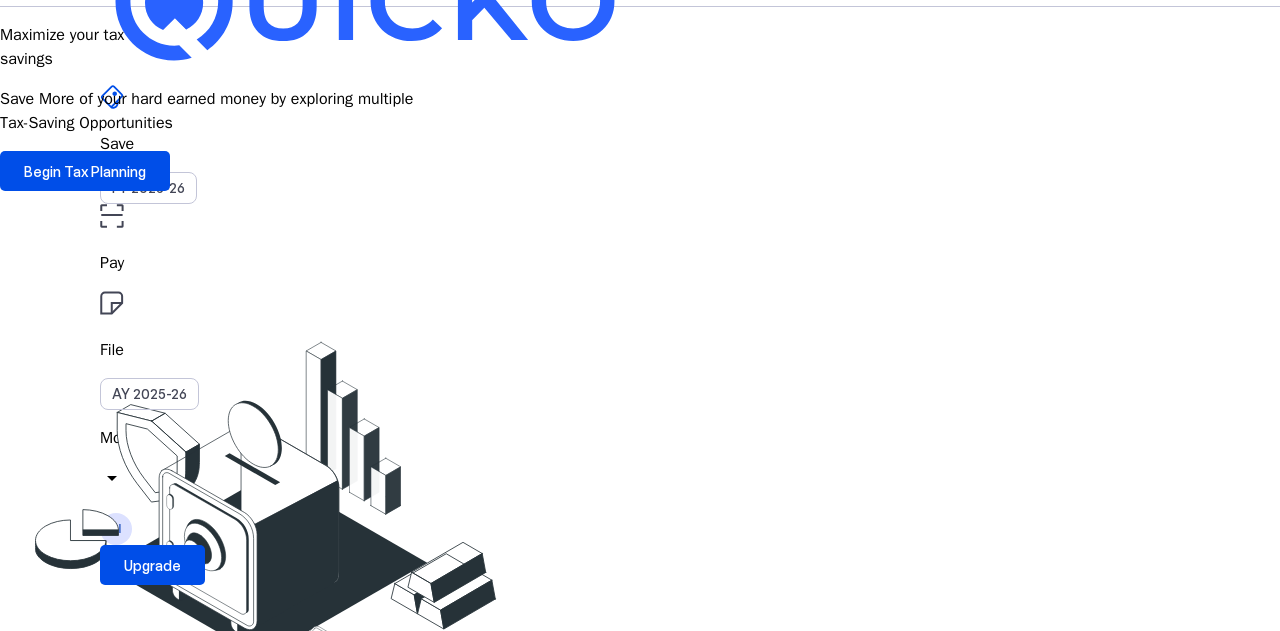 scroll, scrollTop: 0, scrollLeft: 0, axis: both 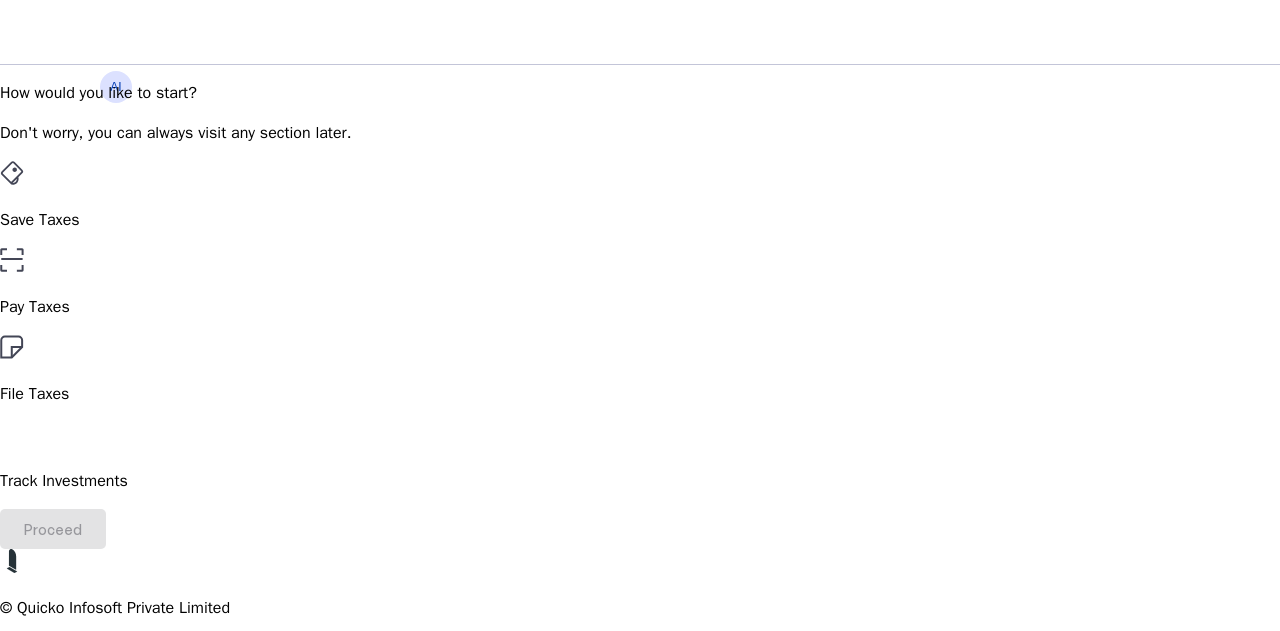 click on "File Taxes" at bounding box center (640, 220) 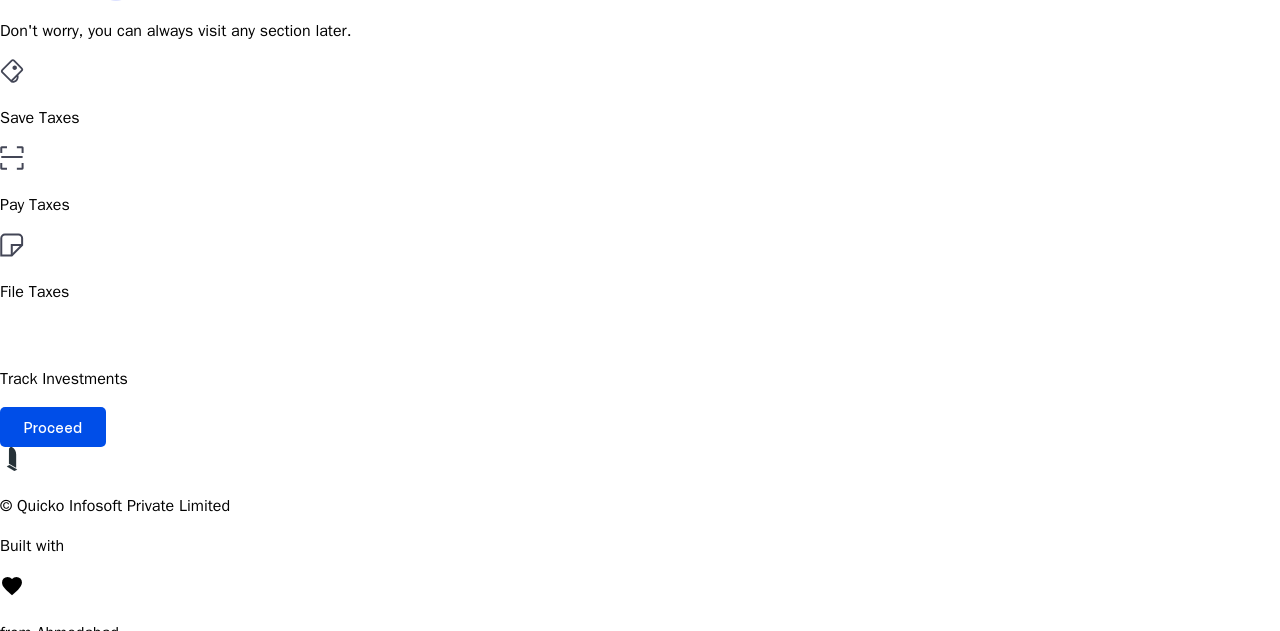 scroll, scrollTop: 200, scrollLeft: 0, axis: vertical 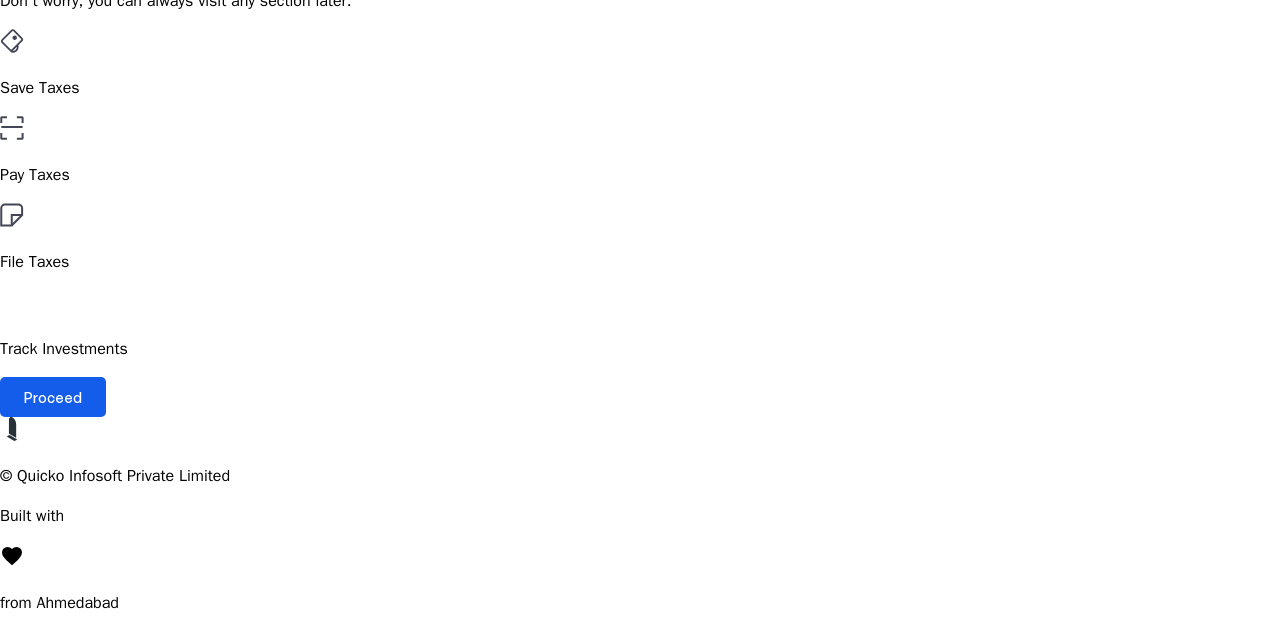 click on "Proceed" at bounding box center [53, 397] 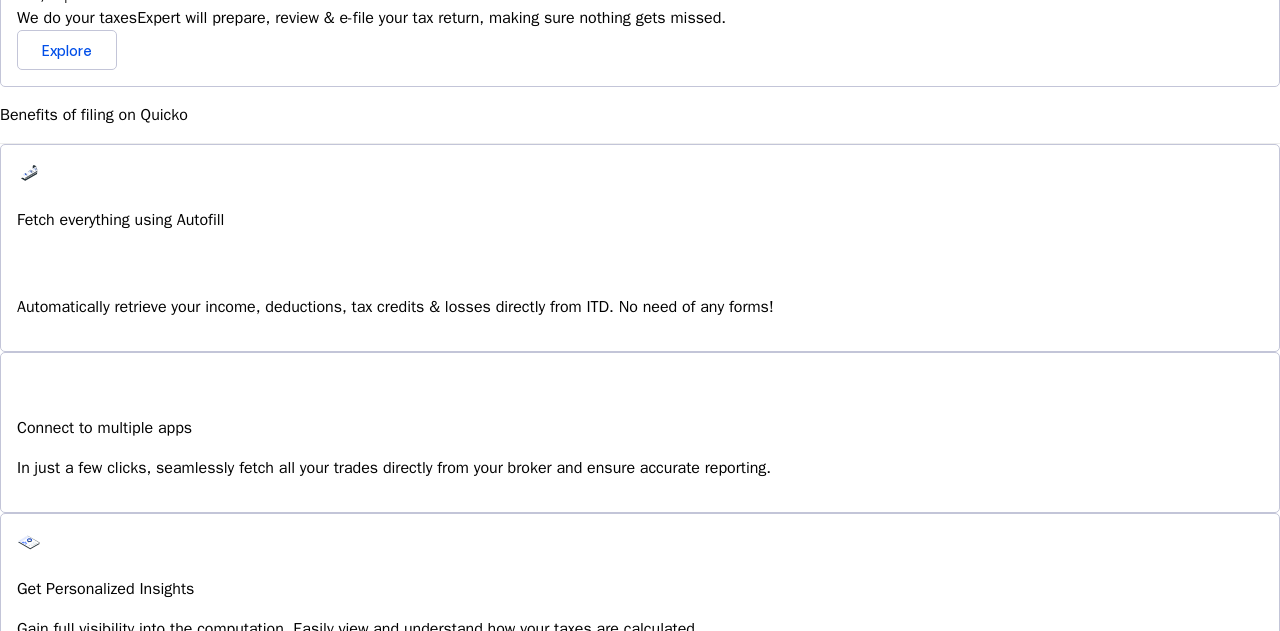 scroll, scrollTop: 1400, scrollLeft: 0, axis: vertical 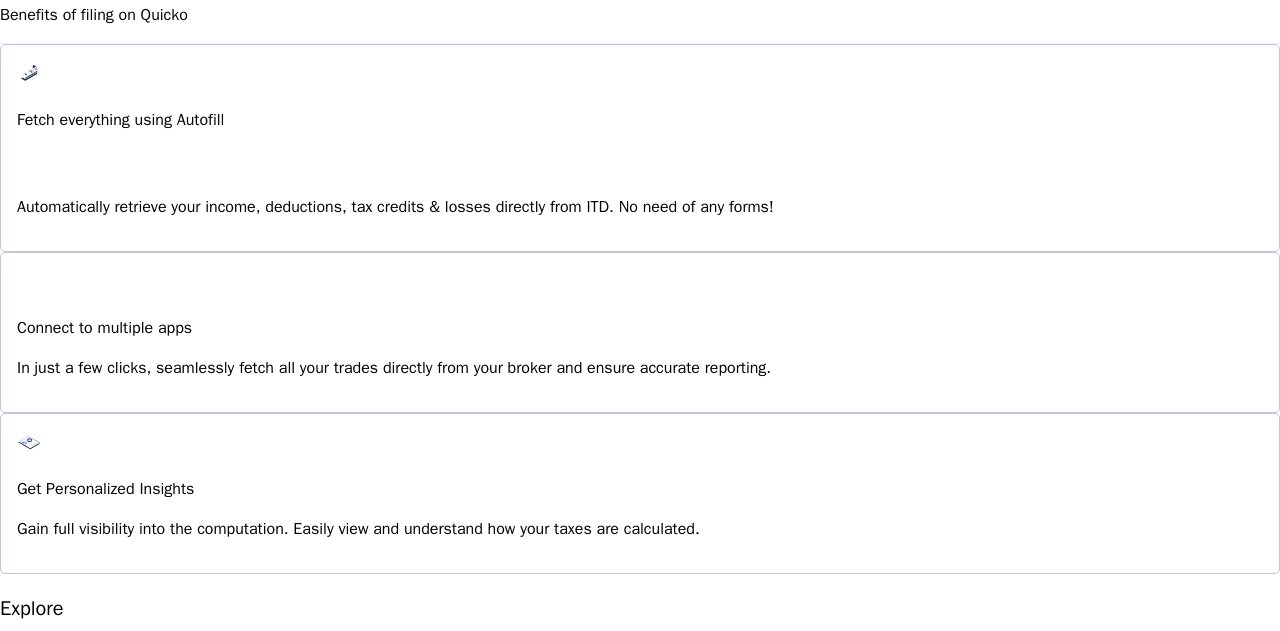click on "Explore" at bounding box center [51, 1093] 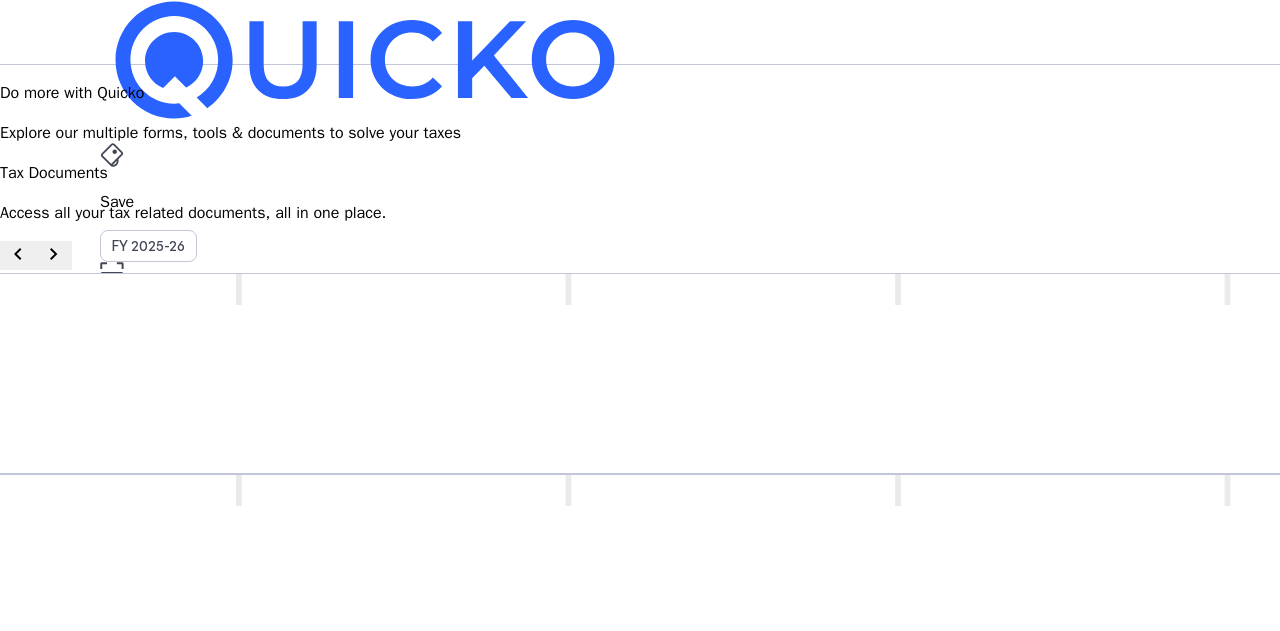 scroll, scrollTop: 0, scrollLeft: 0, axis: both 